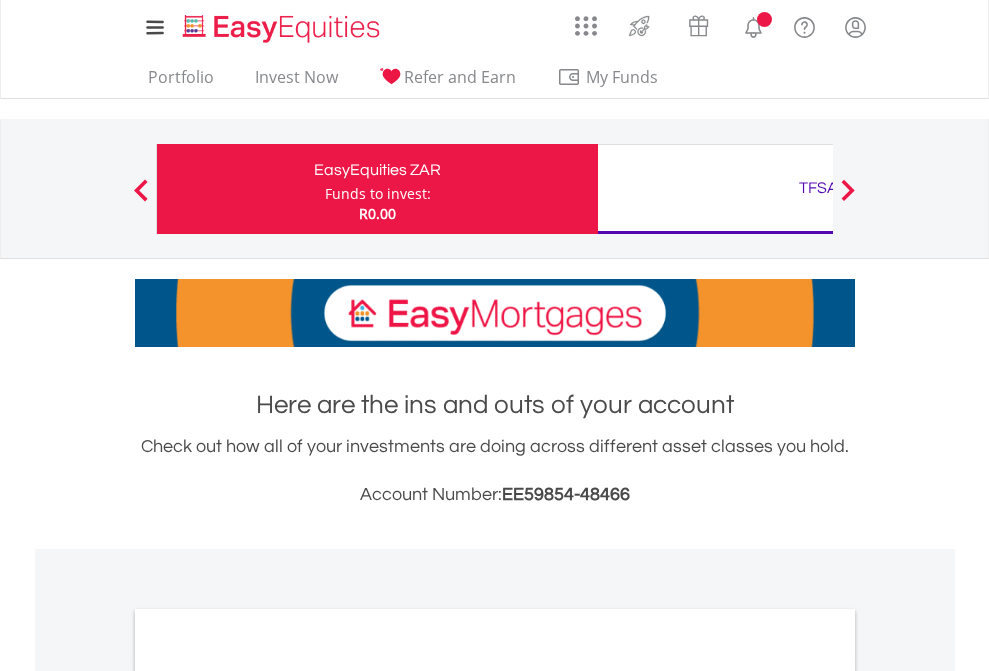 scroll, scrollTop: 0, scrollLeft: 0, axis: both 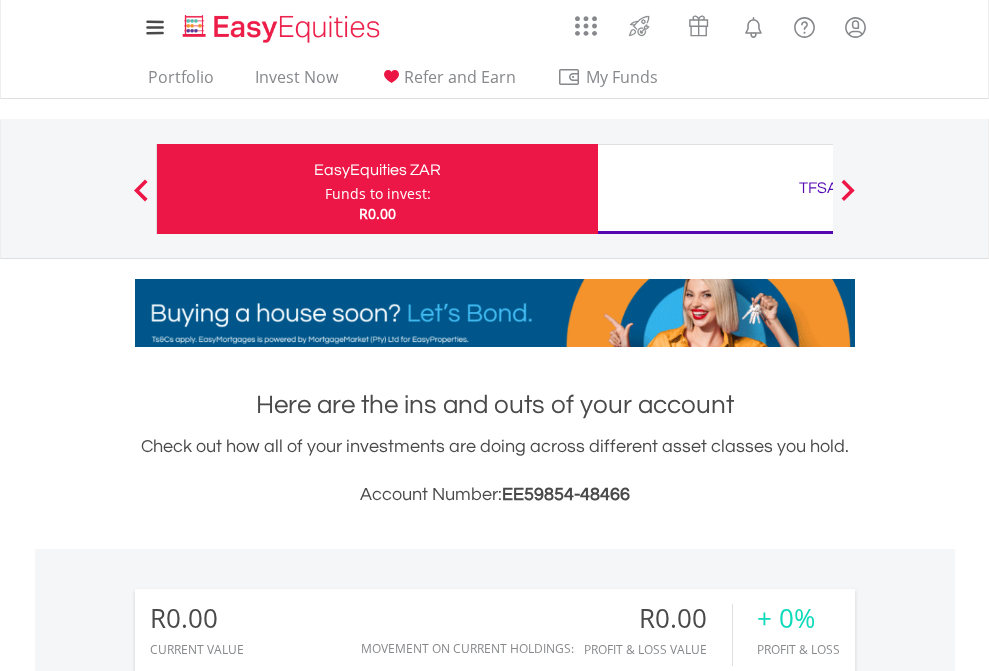 click on "Funds to invest:" at bounding box center (378, 194) 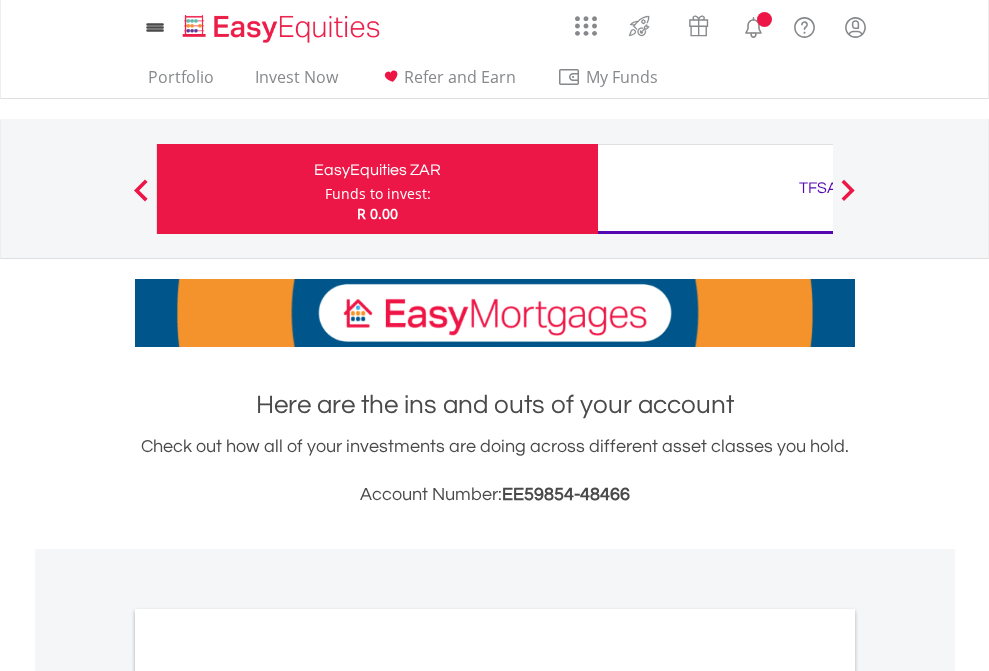 scroll, scrollTop: 0, scrollLeft: 0, axis: both 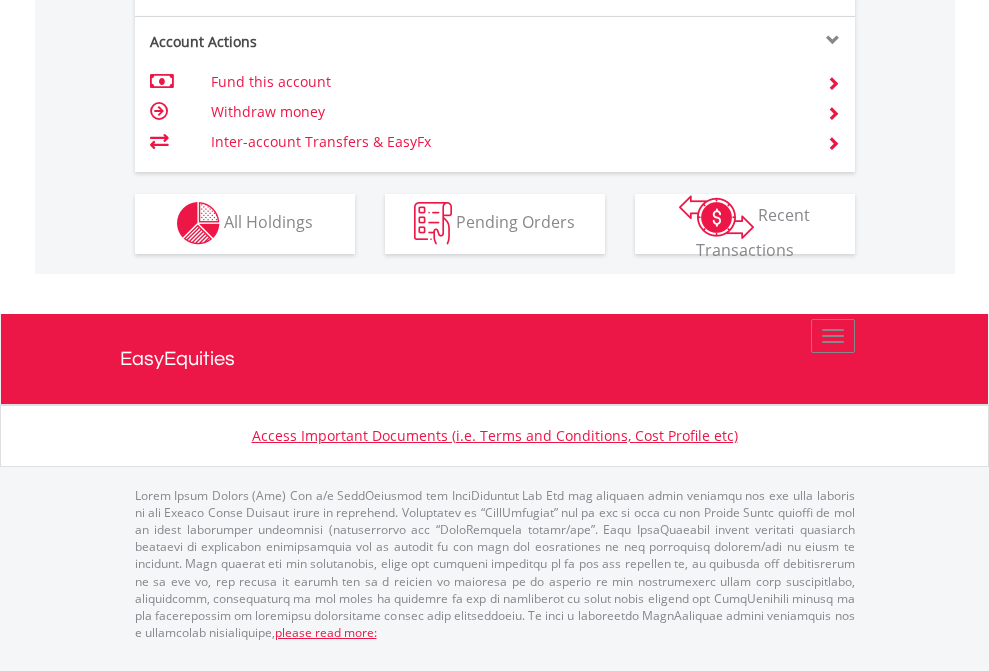 click on "Investment types" at bounding box center [706, -353] 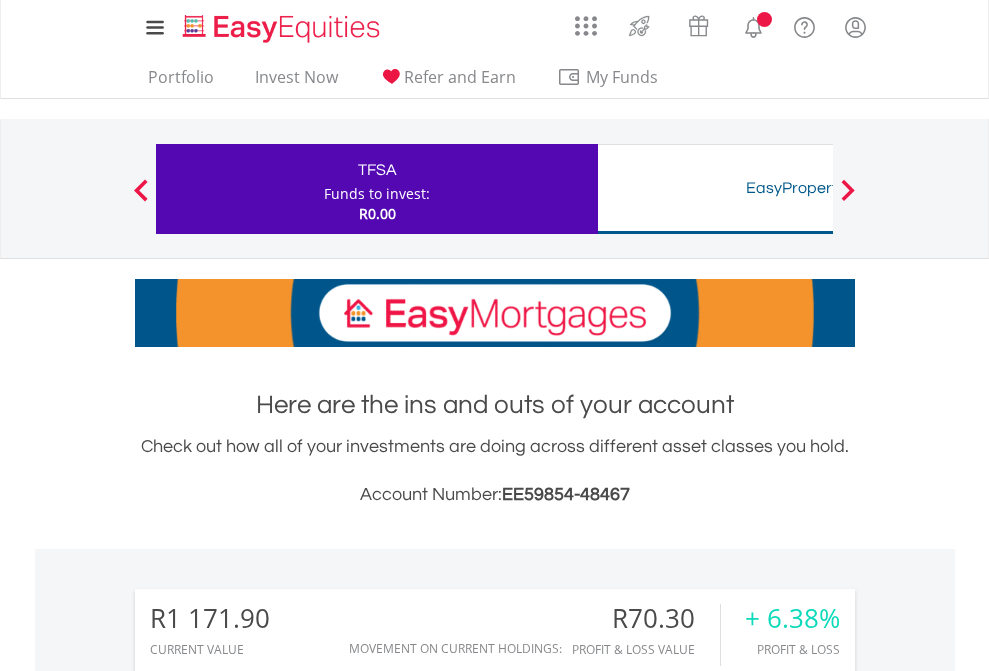 scroll, scrollTop: 0, scrollLeft: 0, axis: both 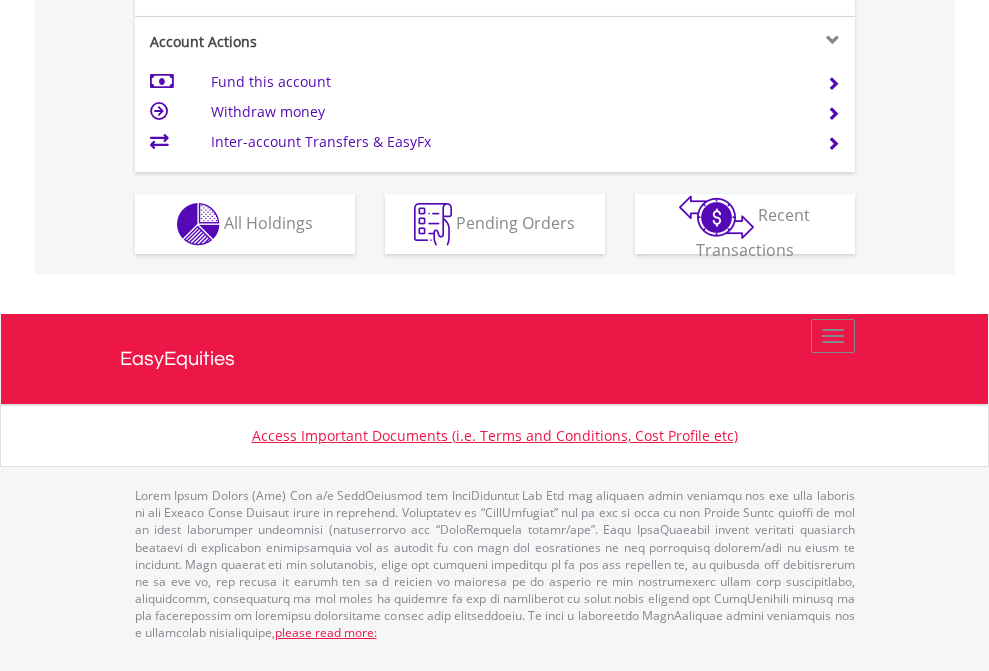 click on "Investment types" at bounding box center [706, -337] 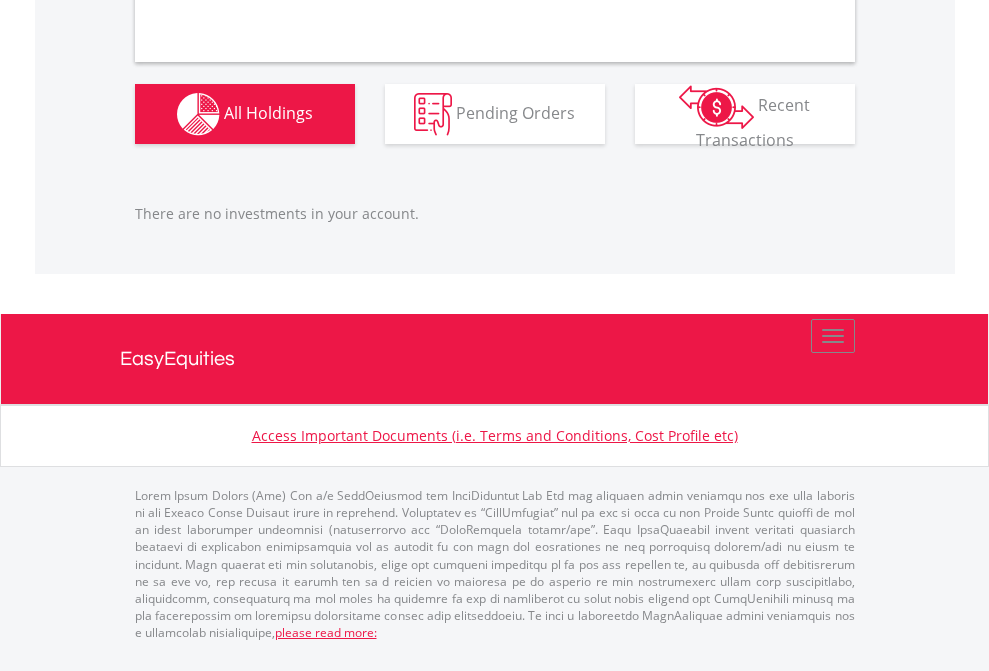scroll, scrollTop: 1980, scrollLeft: 0, axis: vertical 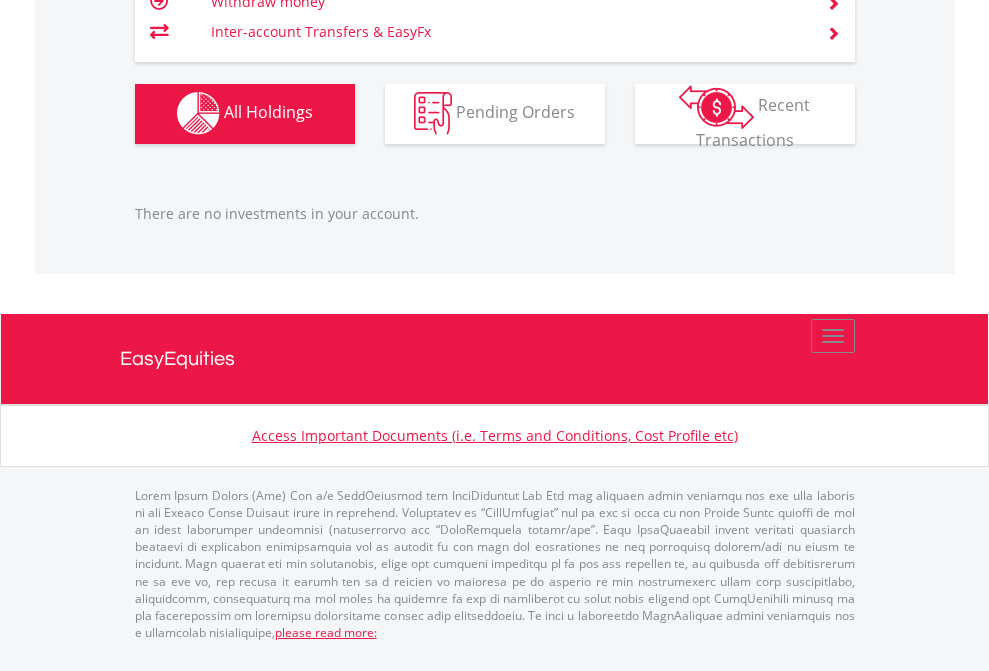click on "TFSA" at bounding box center (818, -1142) 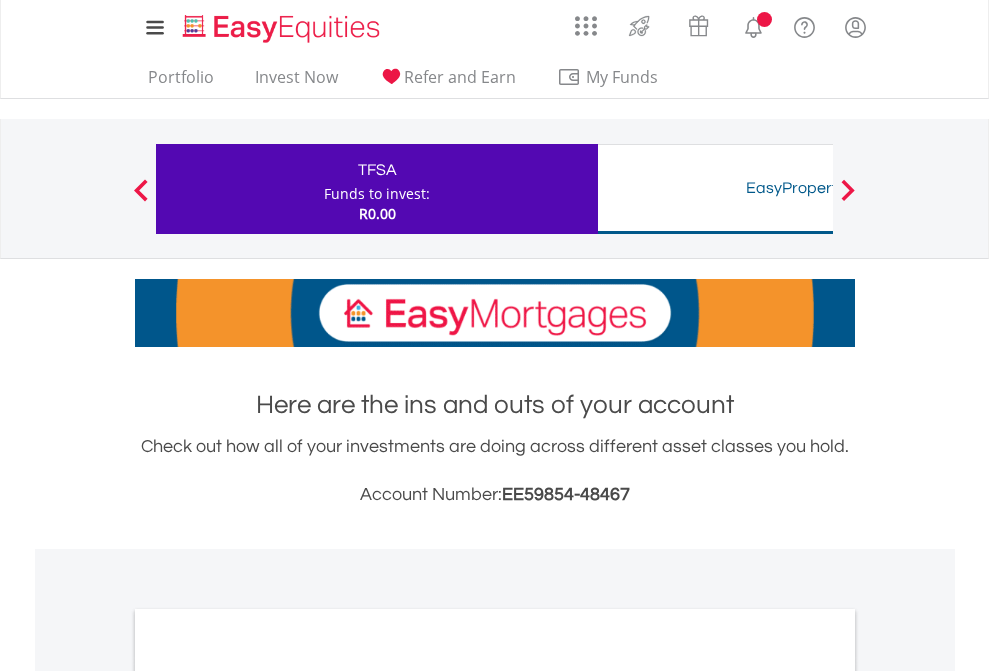 scroll, scrollTop: 0, scrollLeft: 0, axis: both 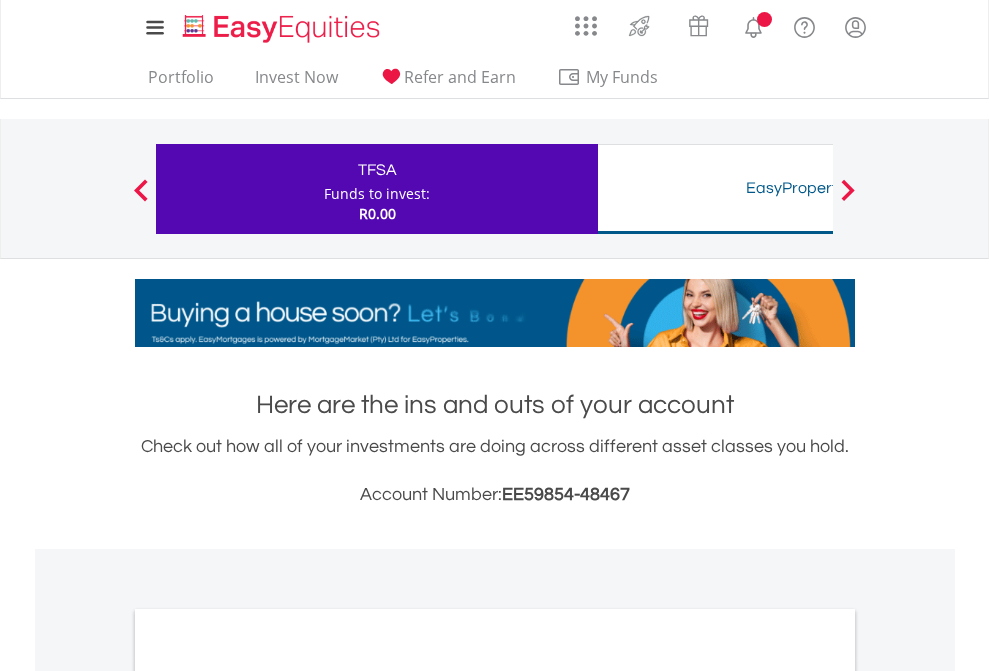 click on "All Holdings" at bounding box center [268, 1096] 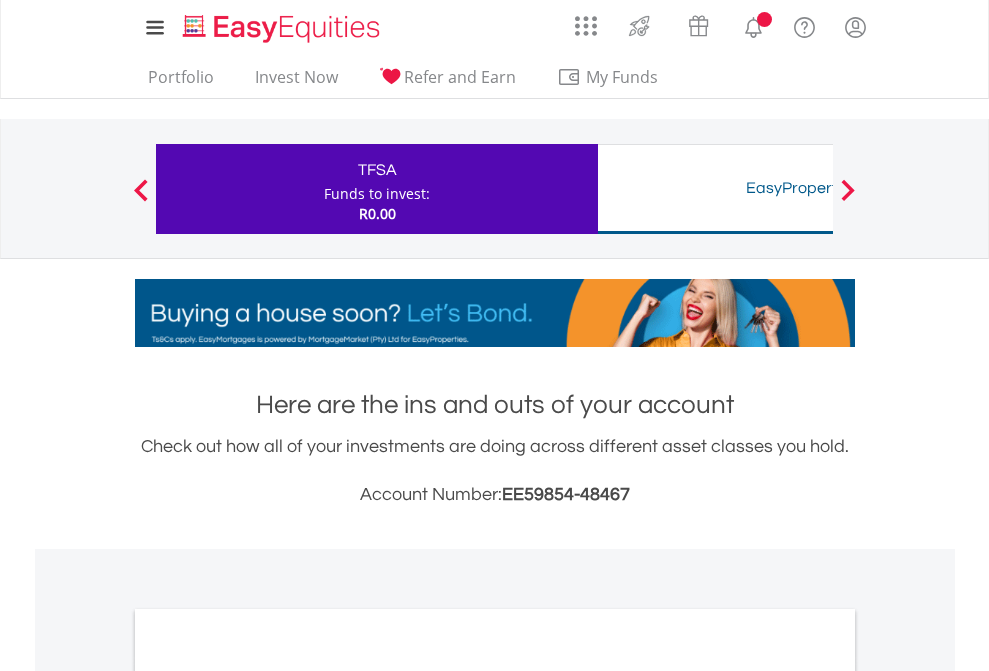 scroll, scrollTop: 1202, scrollLeft: 0, axis: vertical 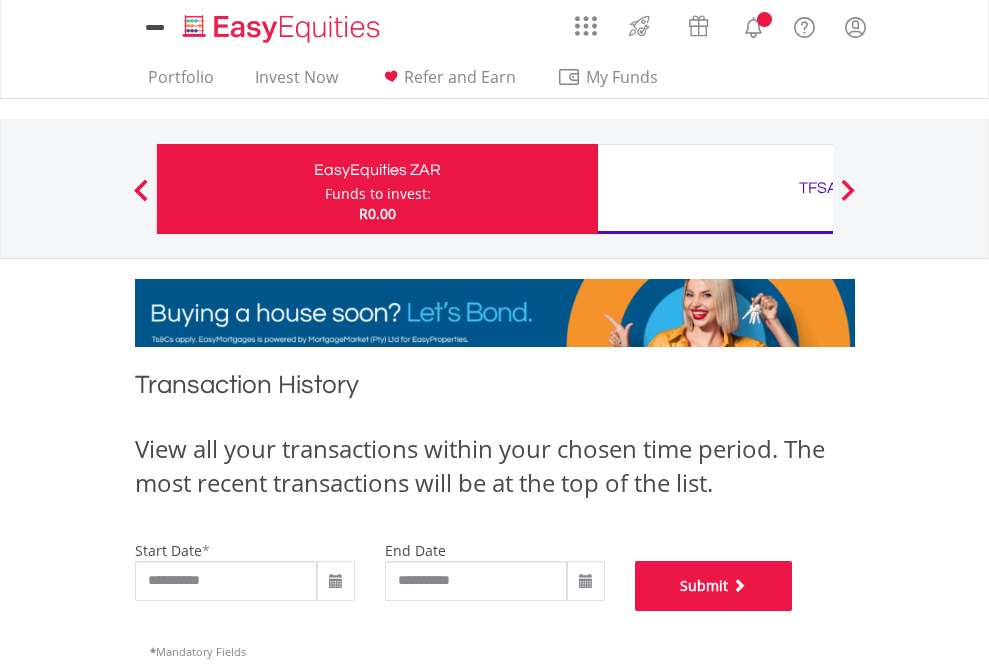 click on "Submit" at bounding box center (714, 586) 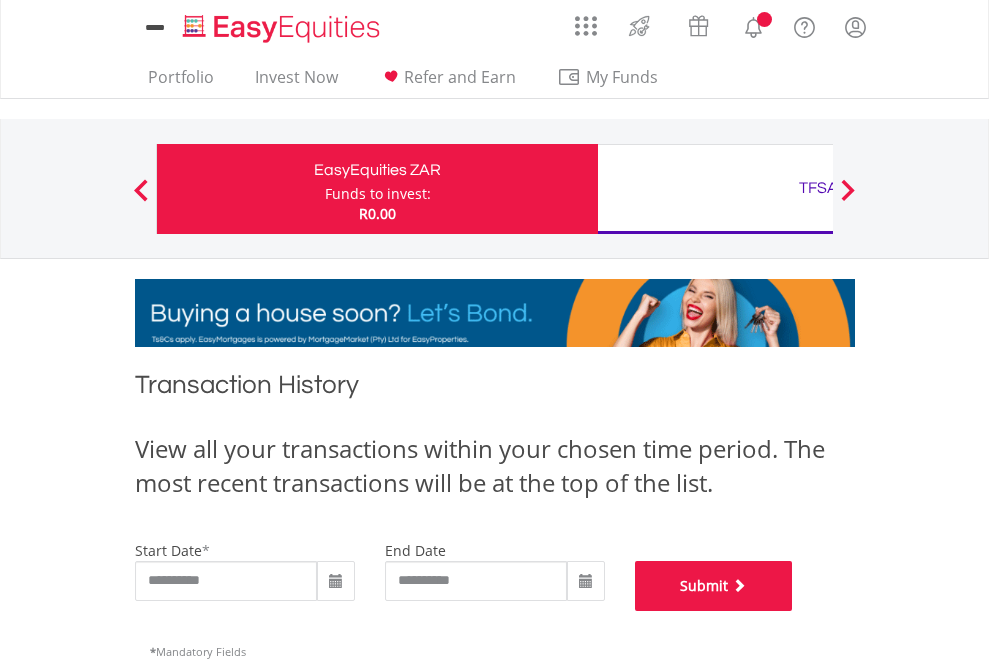 scroll, scrollTop: 811, scrollLeft: 0, axis: vertical 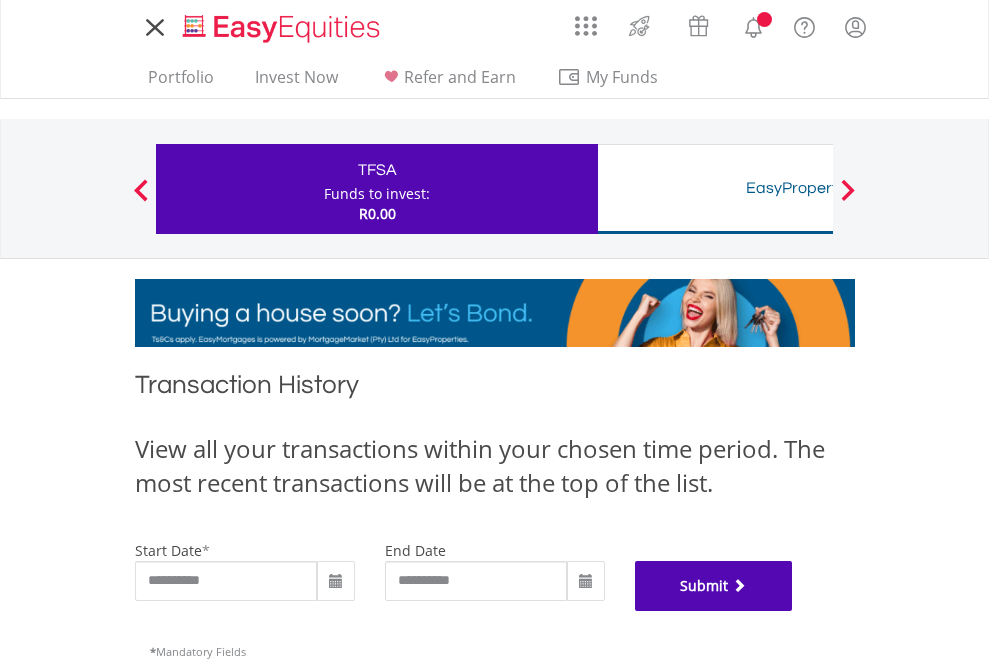 click on "Submit" at bounding box center (714, 586) 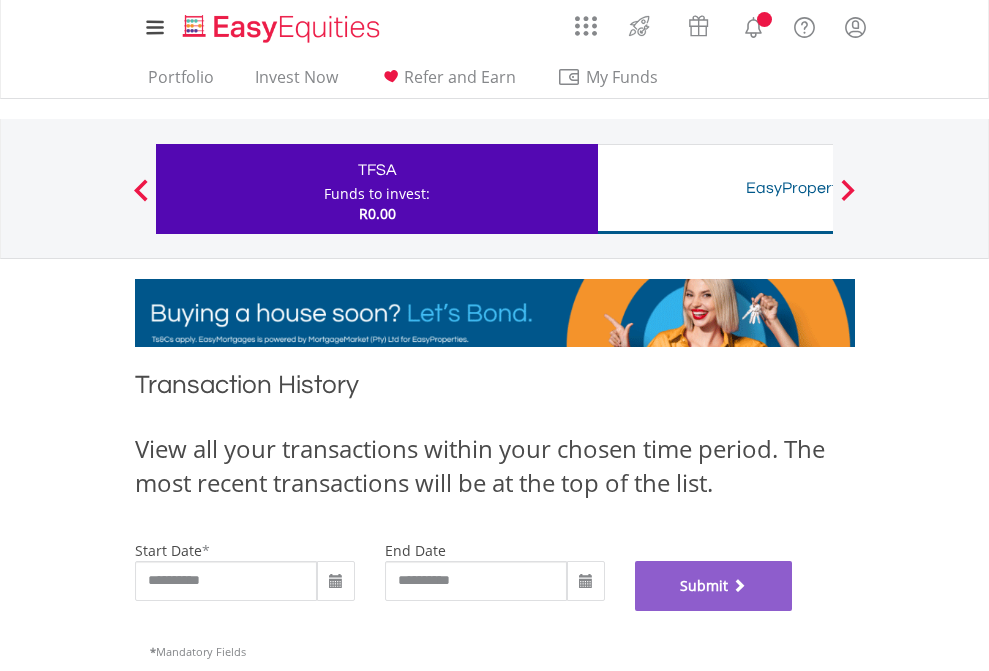 scroll, scrollTop: 811, scrollLeft: 0, axis: vertical 